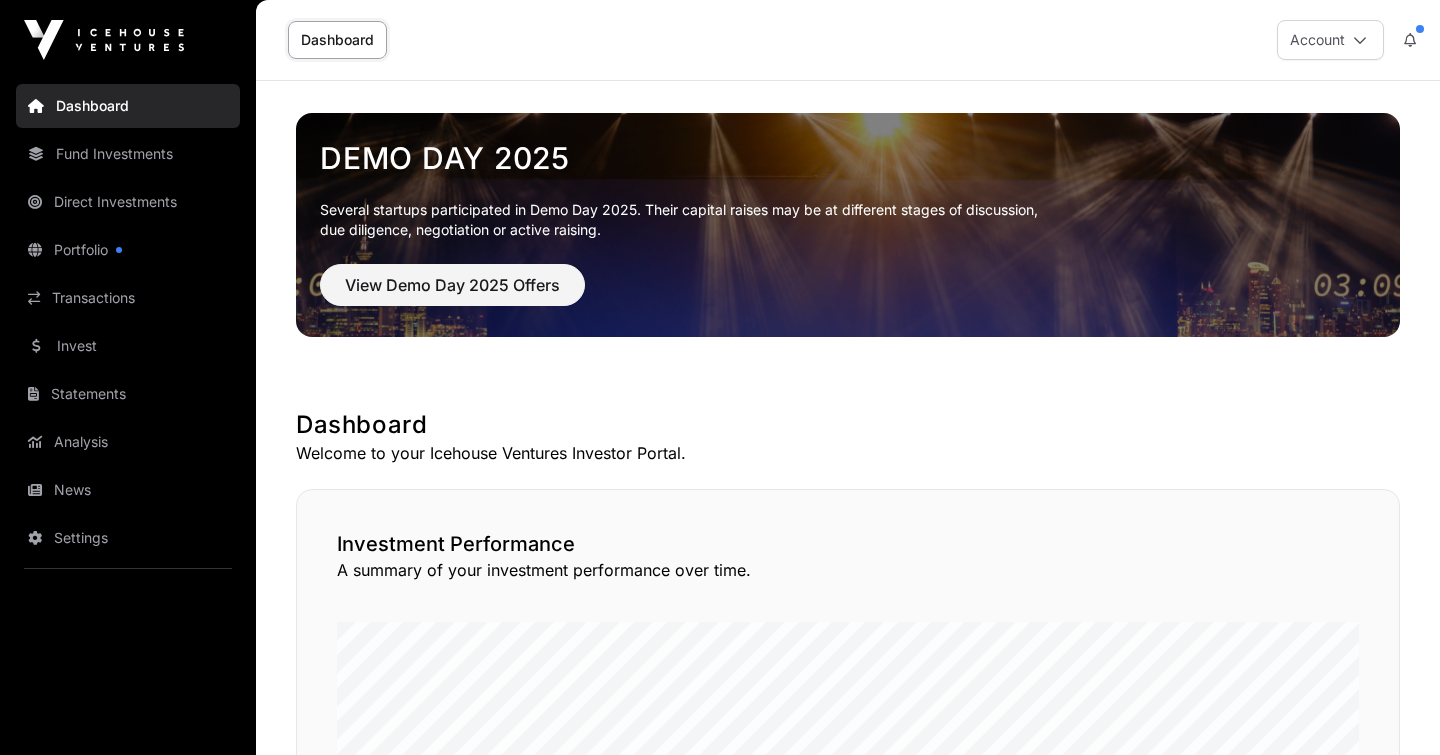 scroll, scrollTop: 0, scrollLeft: 0, axis: both 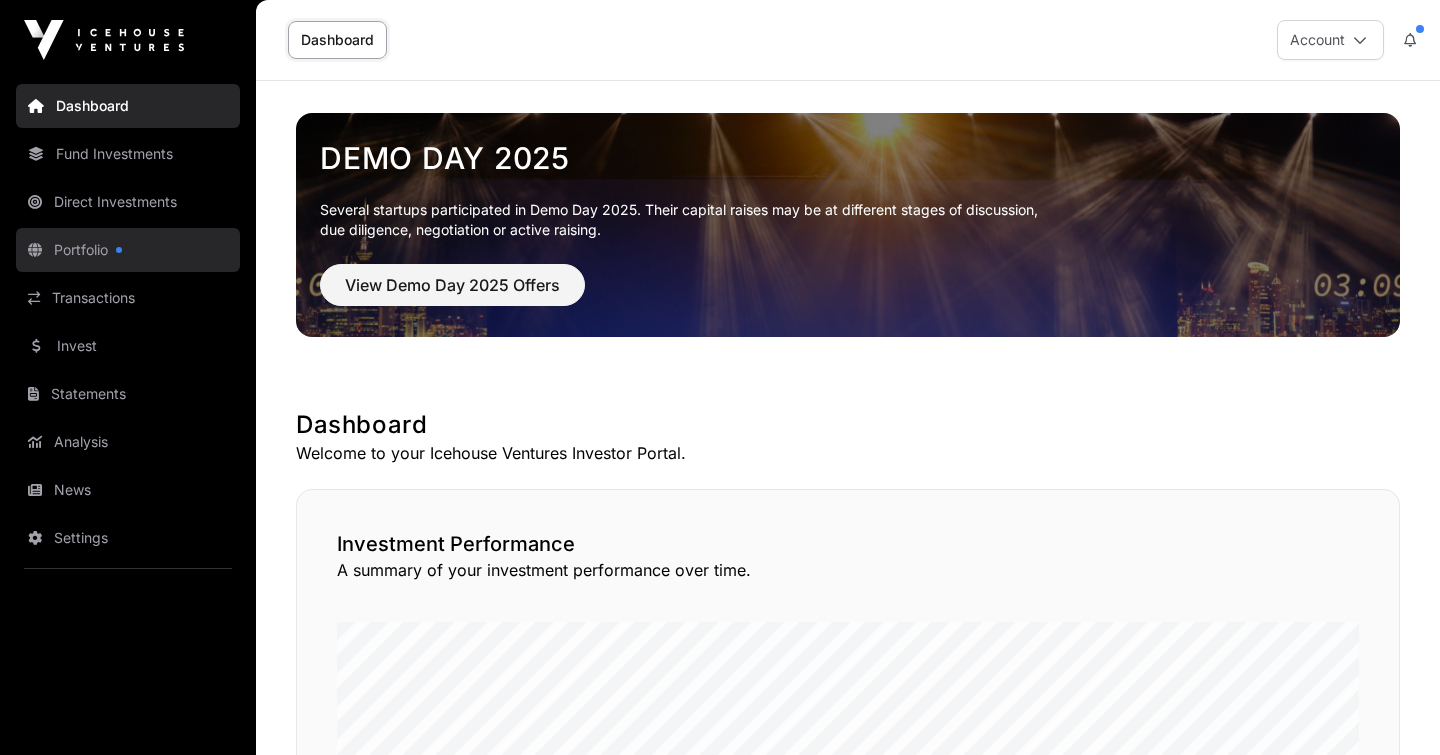 click on "Portfolio" 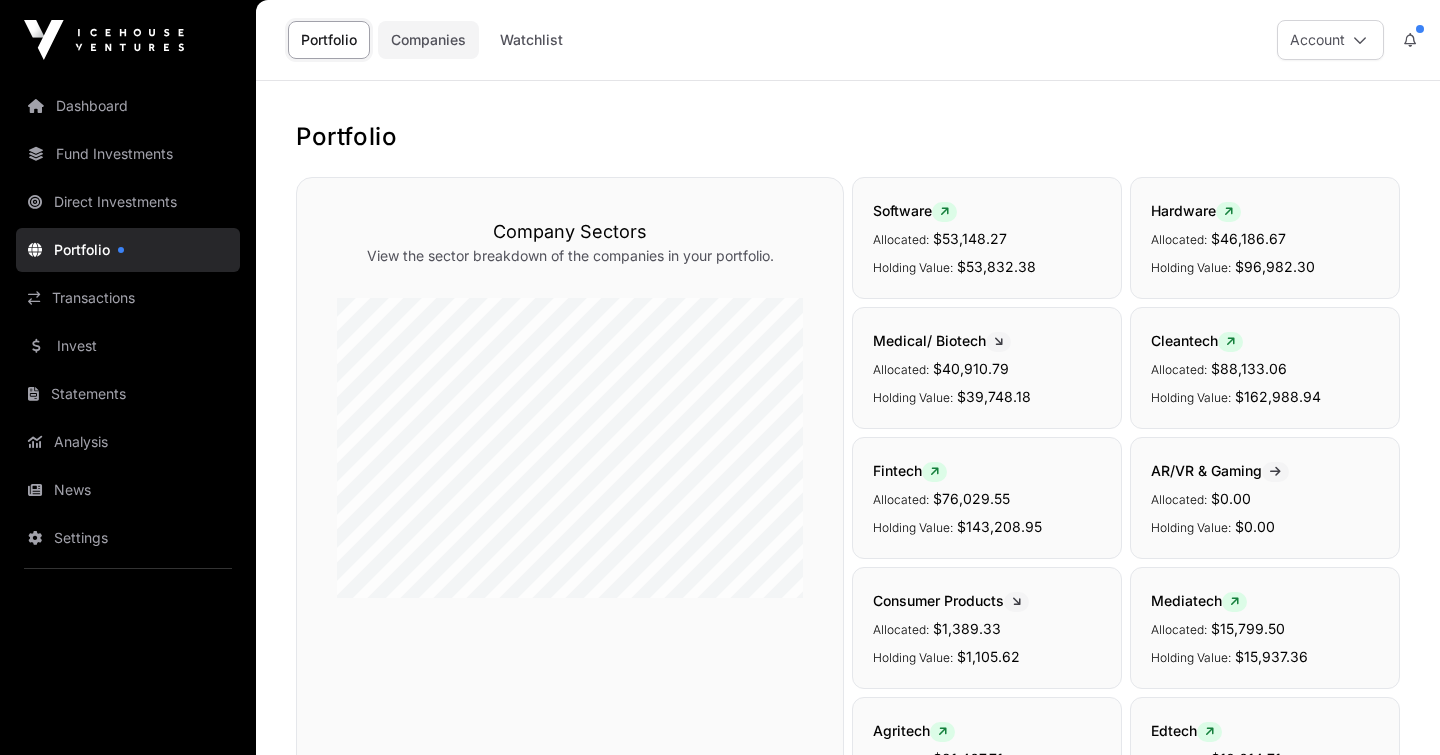 click on "Companies" 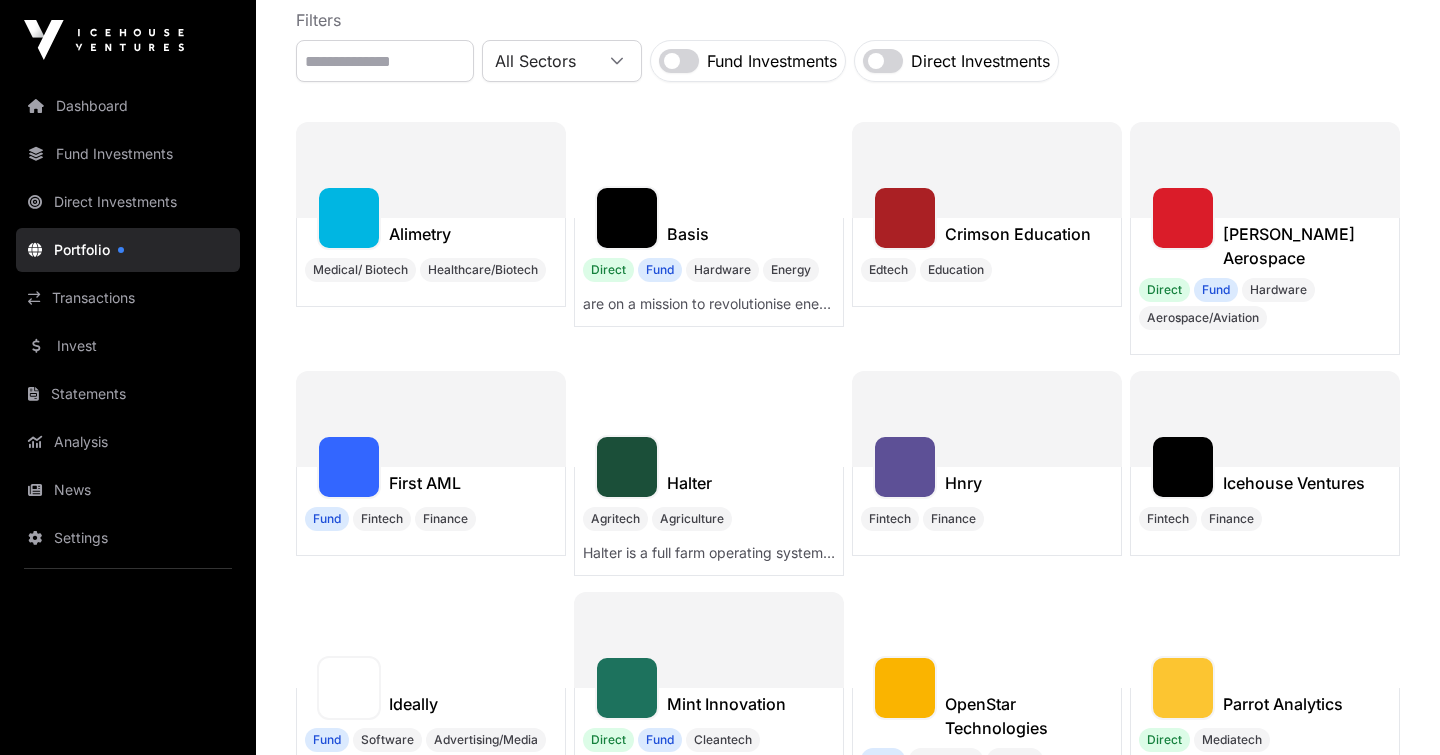 scroll, scrollTop: 0, scrollLeft: 0, axis: both 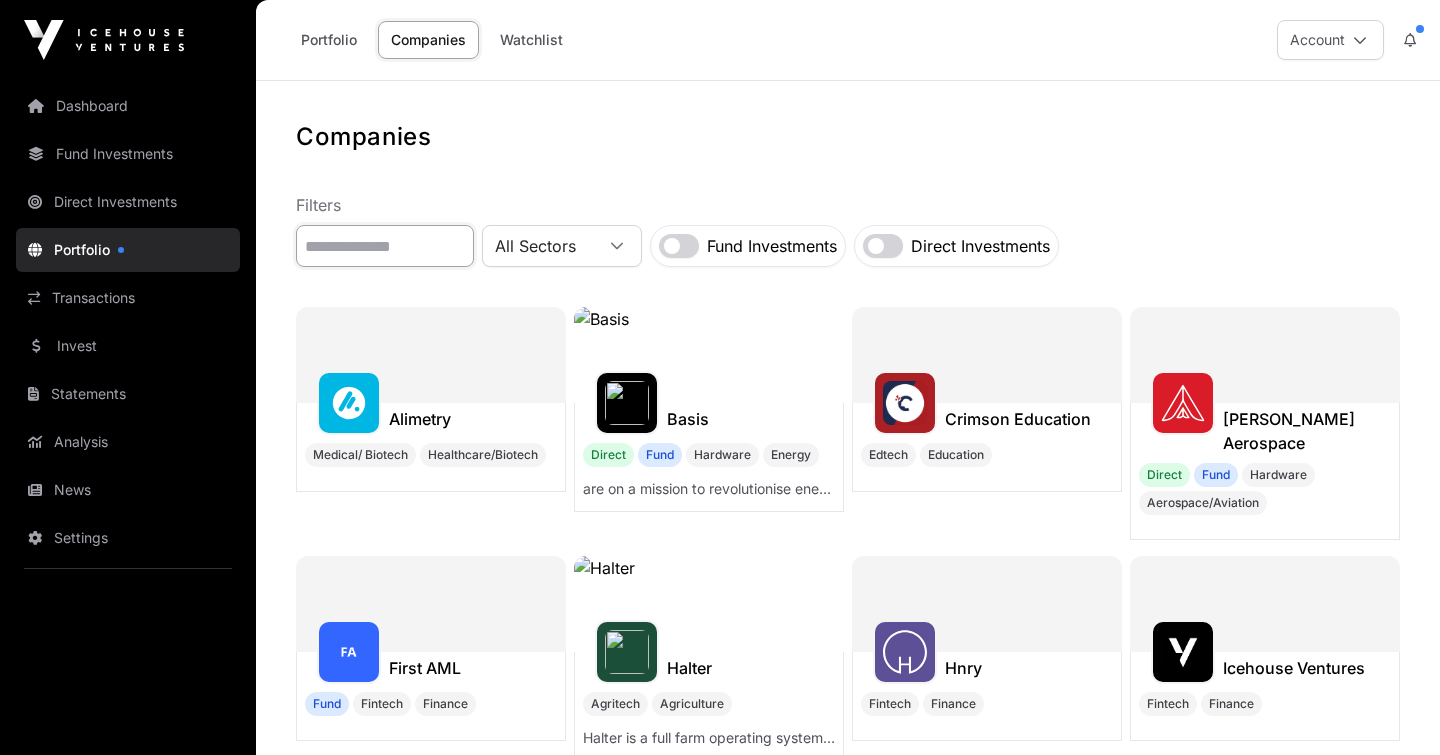 click 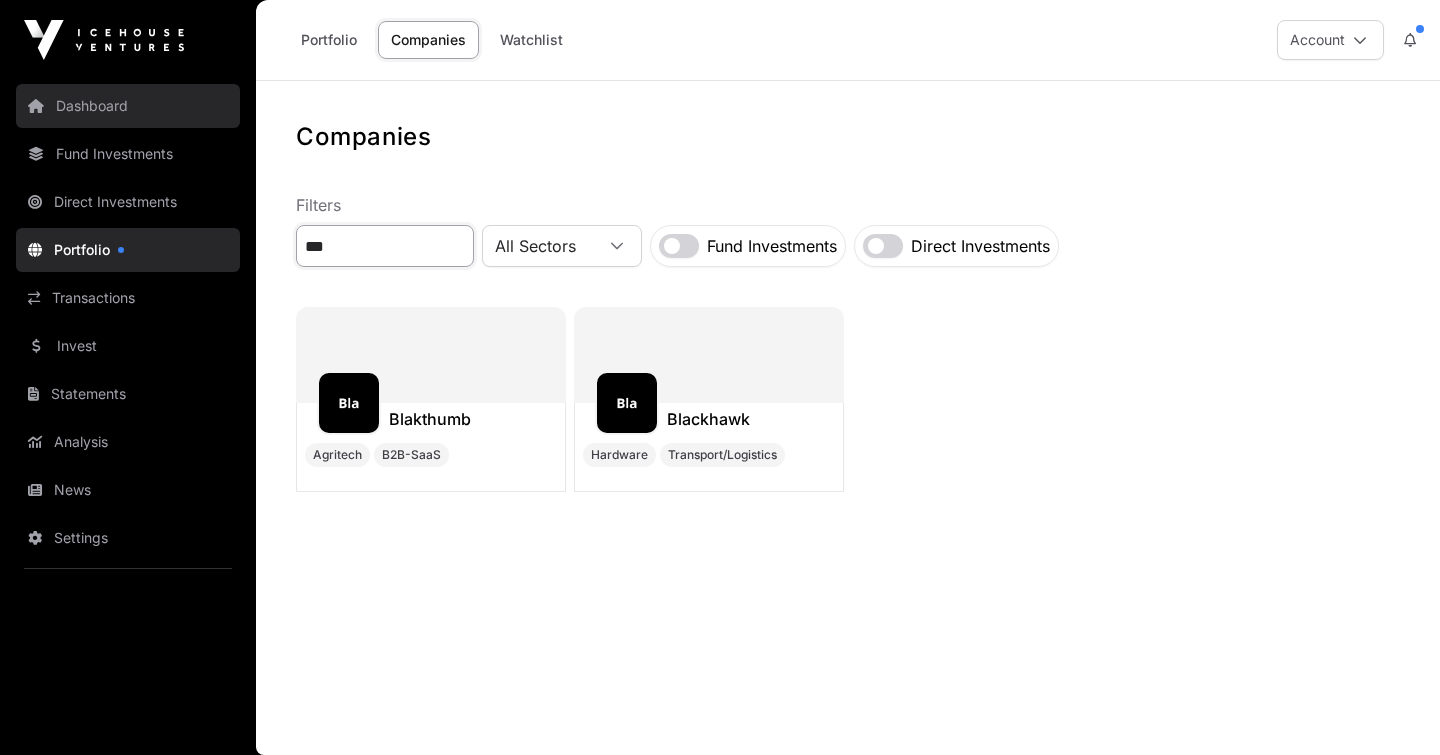 type on "***" 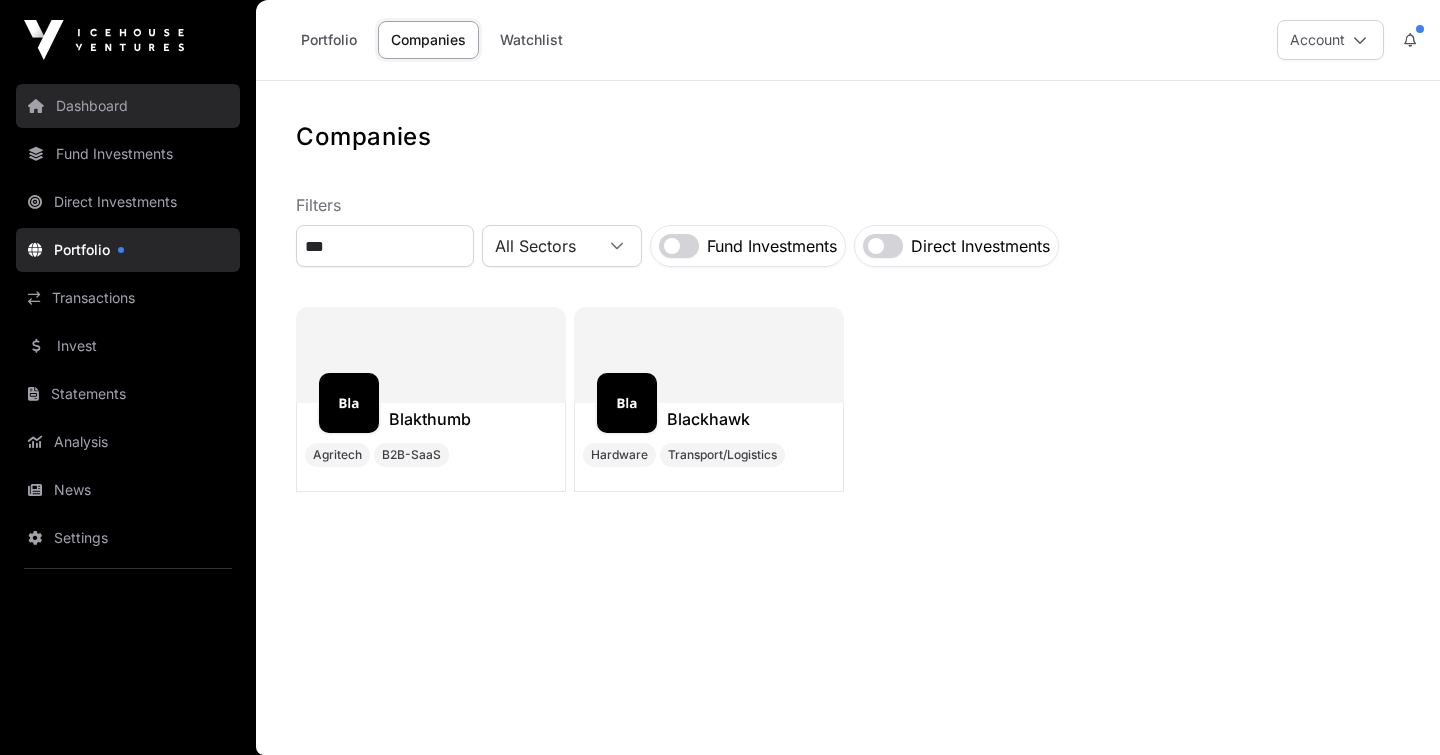 click on "Dashboard" 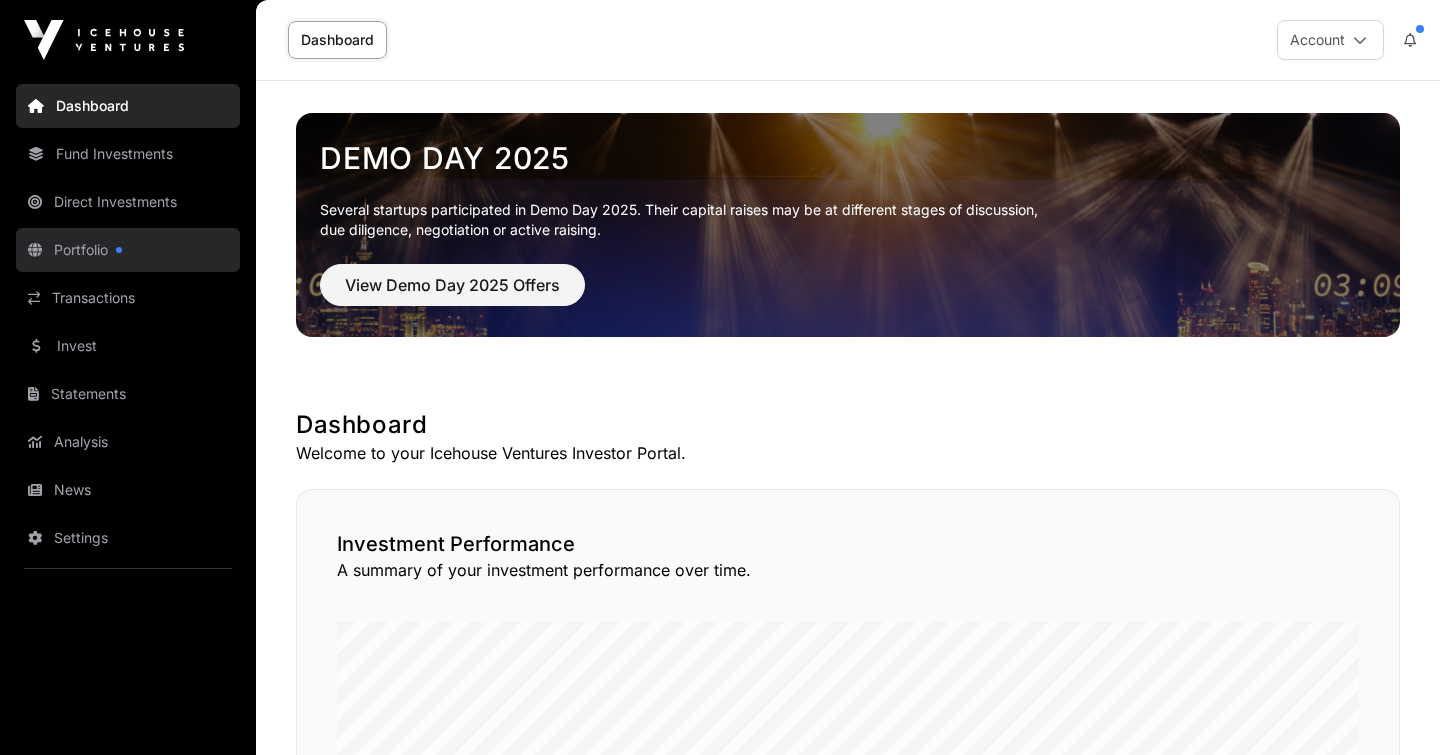 click on "Portfolio" 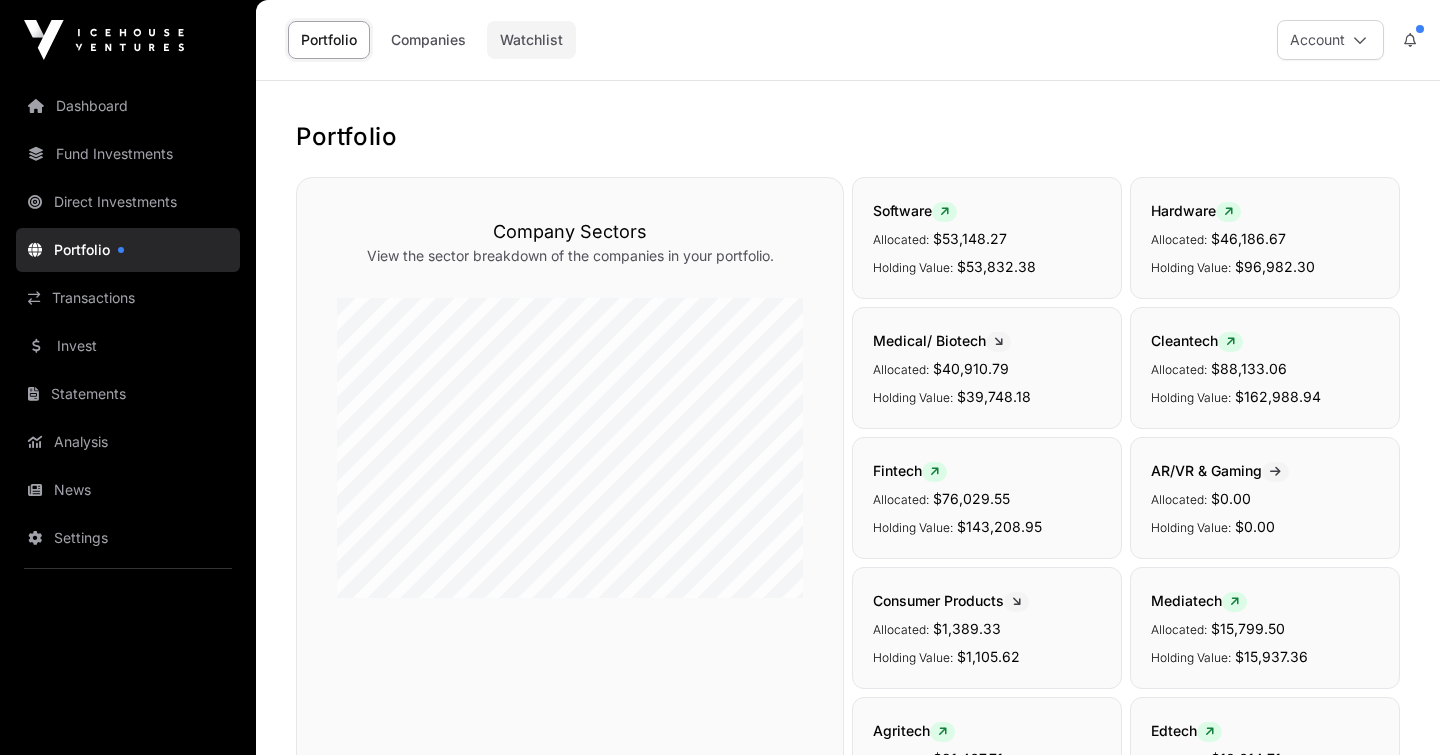 click on "Watchlist" 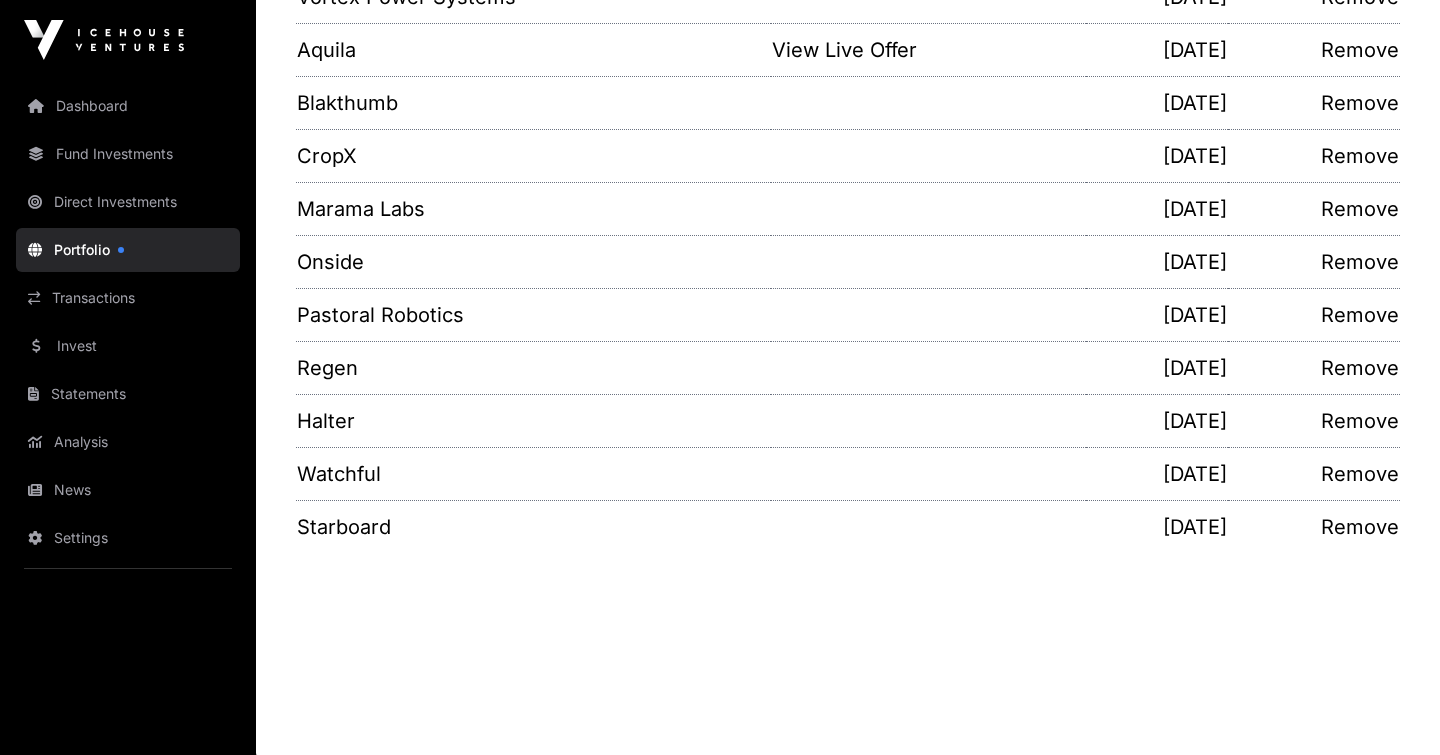 scroll, scrollTop: 1503, scrollLeft: 0, axis: vertical 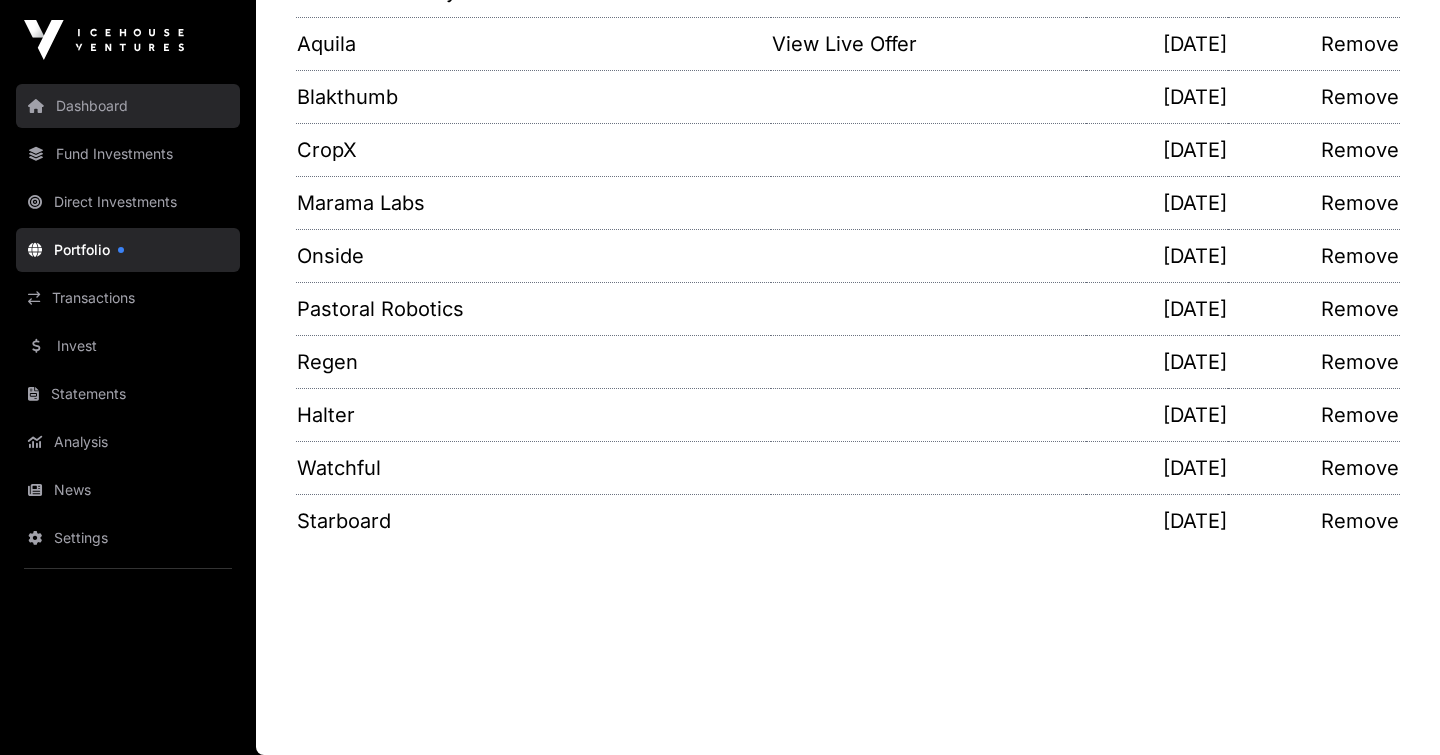 click on "Dashboard" 